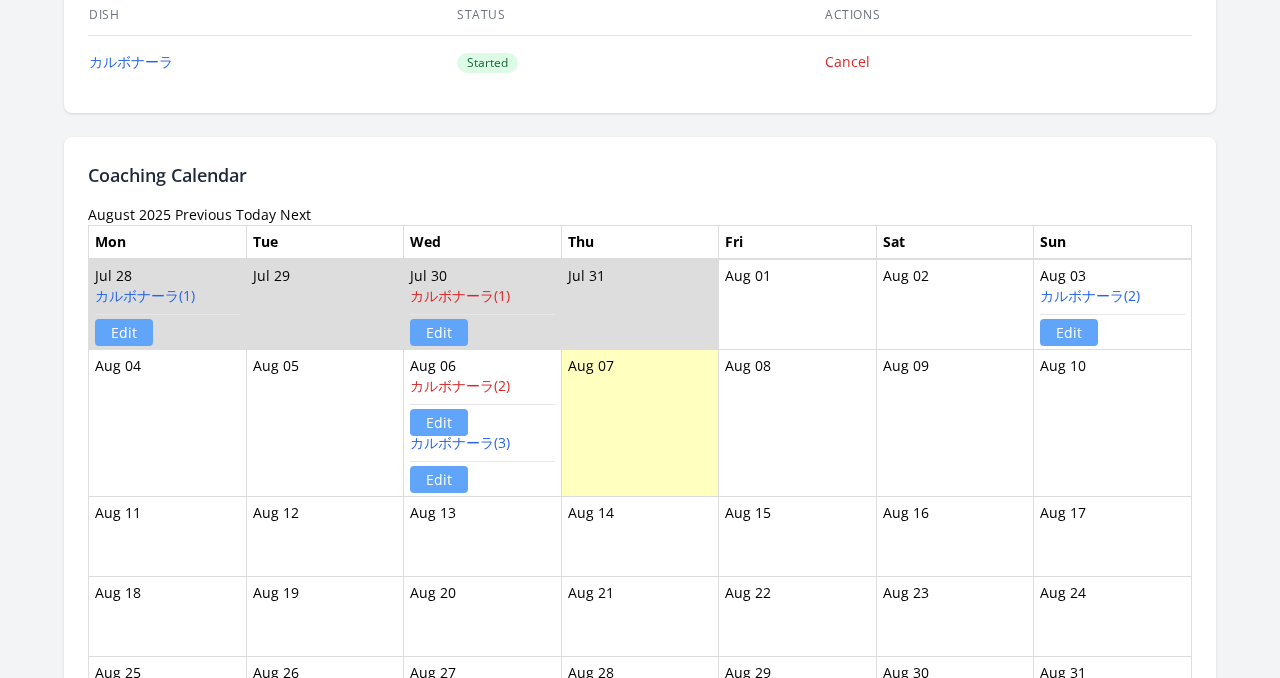 scroll, scrollTop: 1052, scrollLeft: 0, axis: vertical 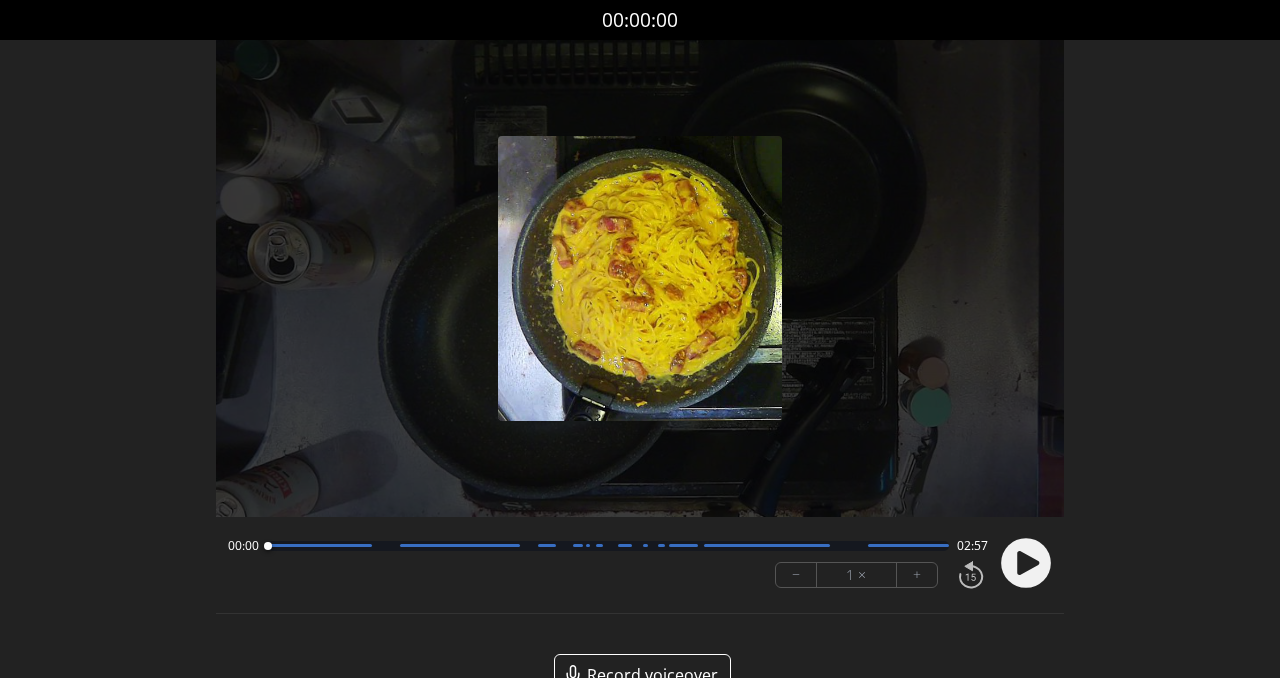 click 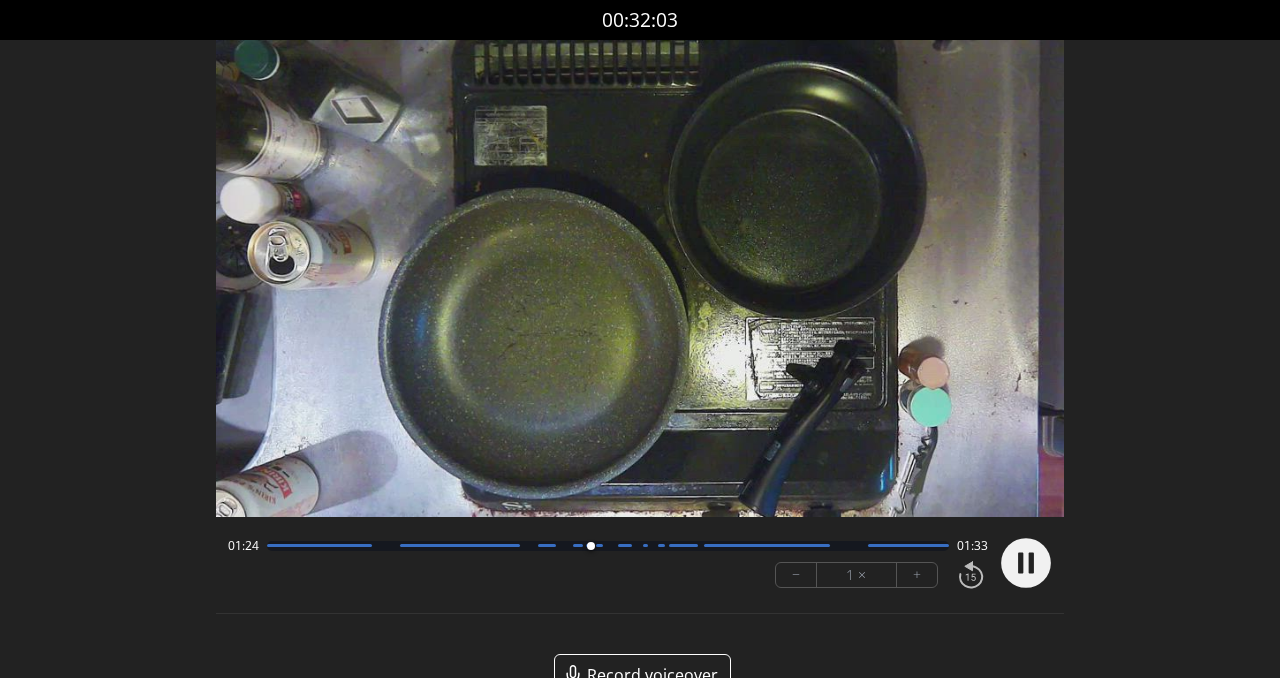 click at bounding box center (608, 546) 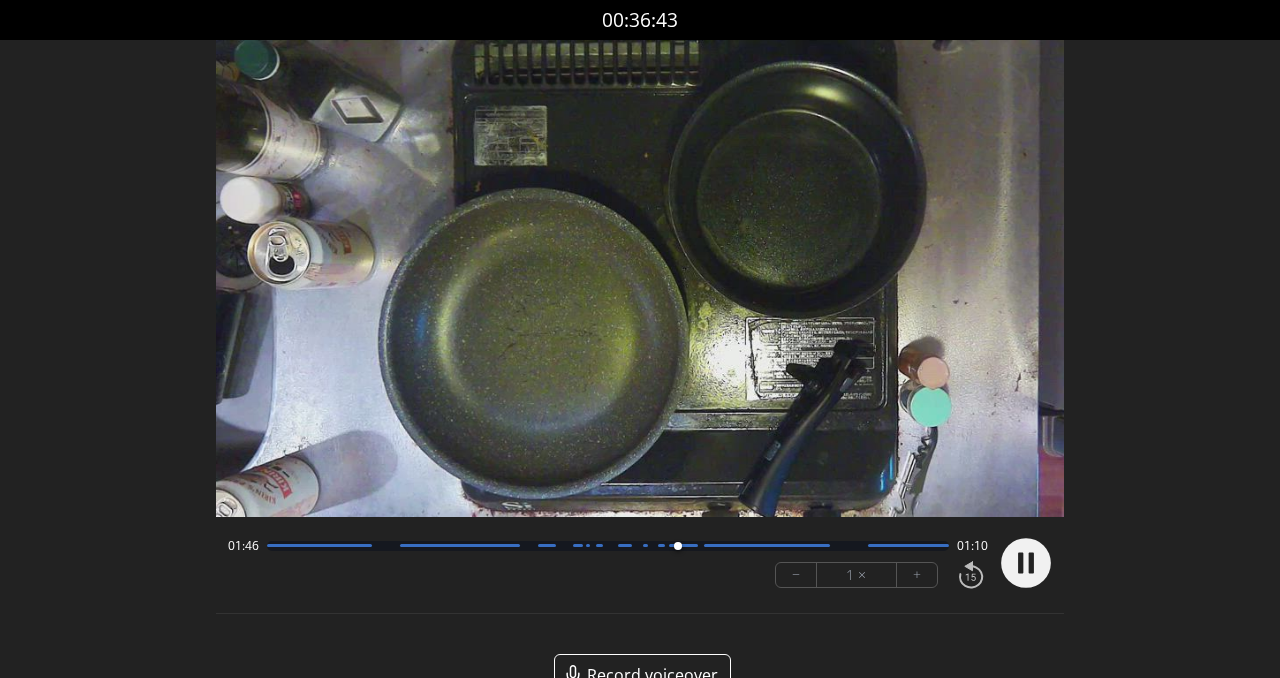 click at bounding box center (608, 546) 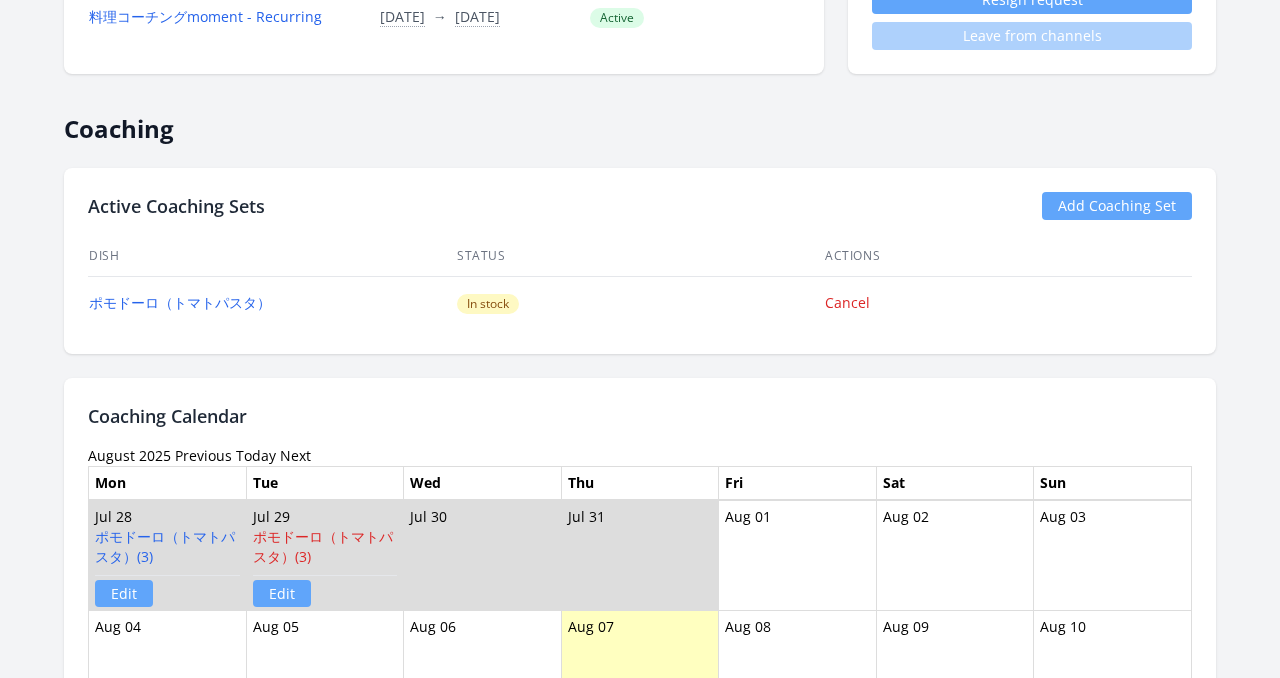 scroll, scrollTop: 807, scrollLeft: 0, axis: vertical 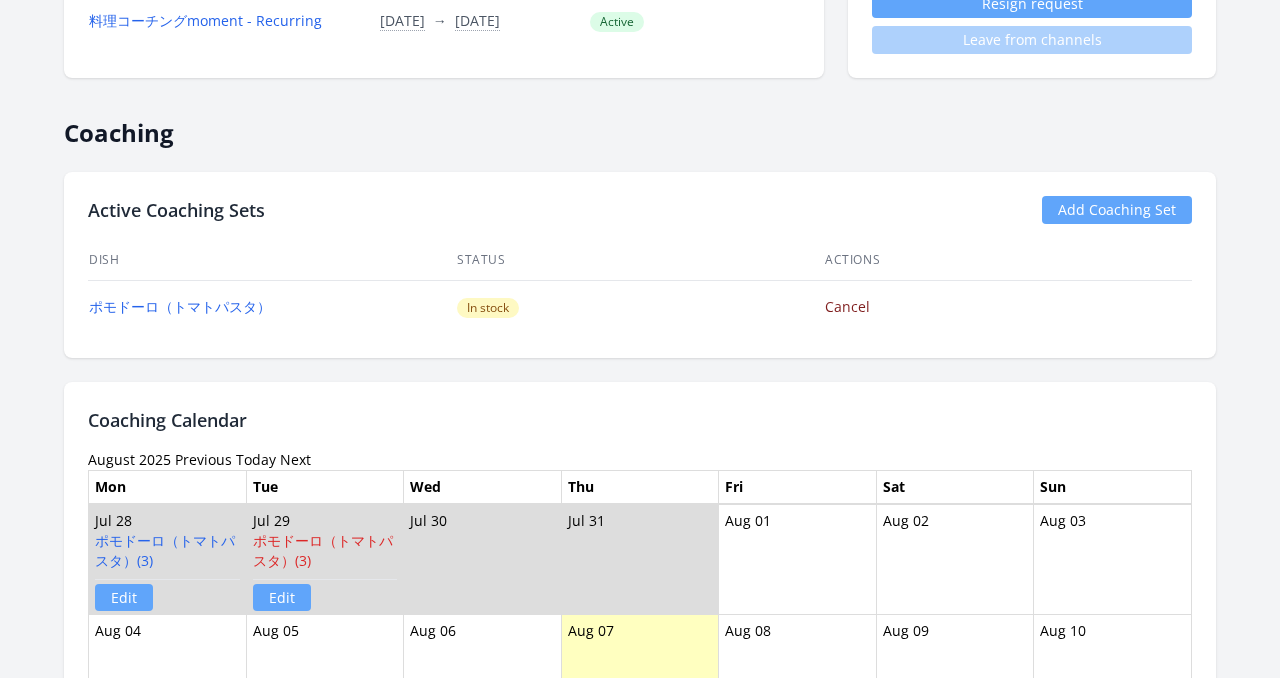 click on "Cancel" at bounding box center (847, 306) 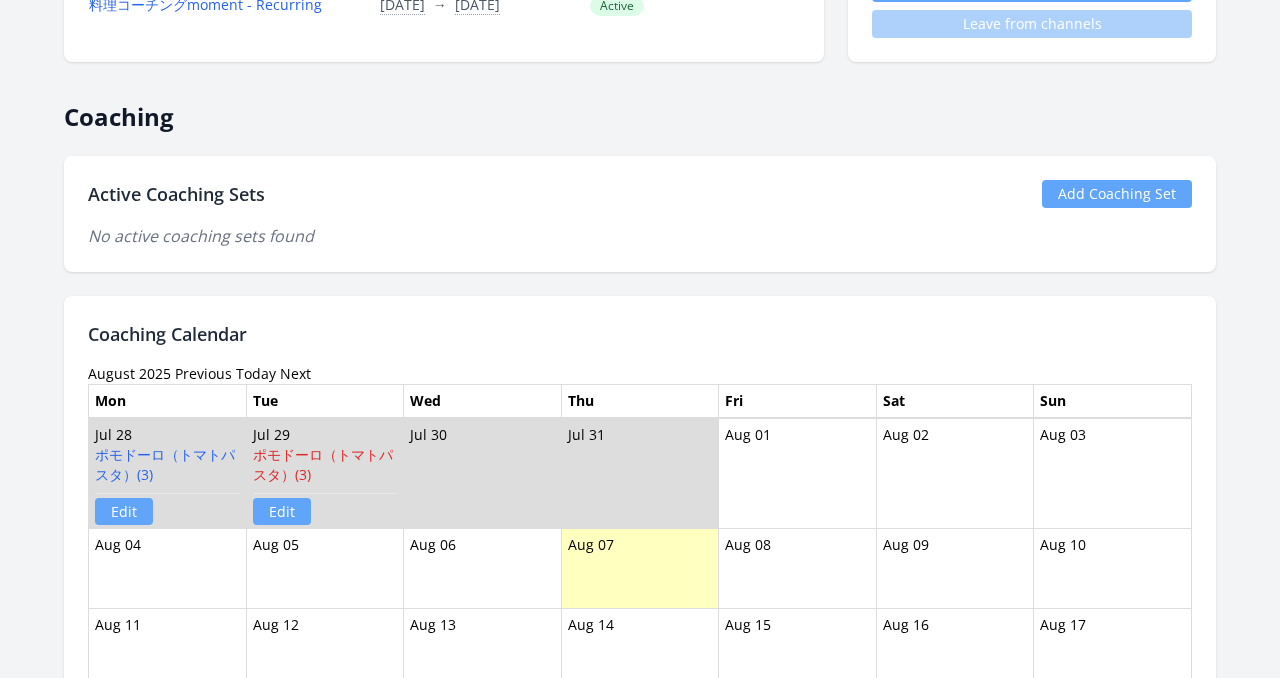 scroll, scrollTop: 816, scrollLeft: 0, axis: vertical 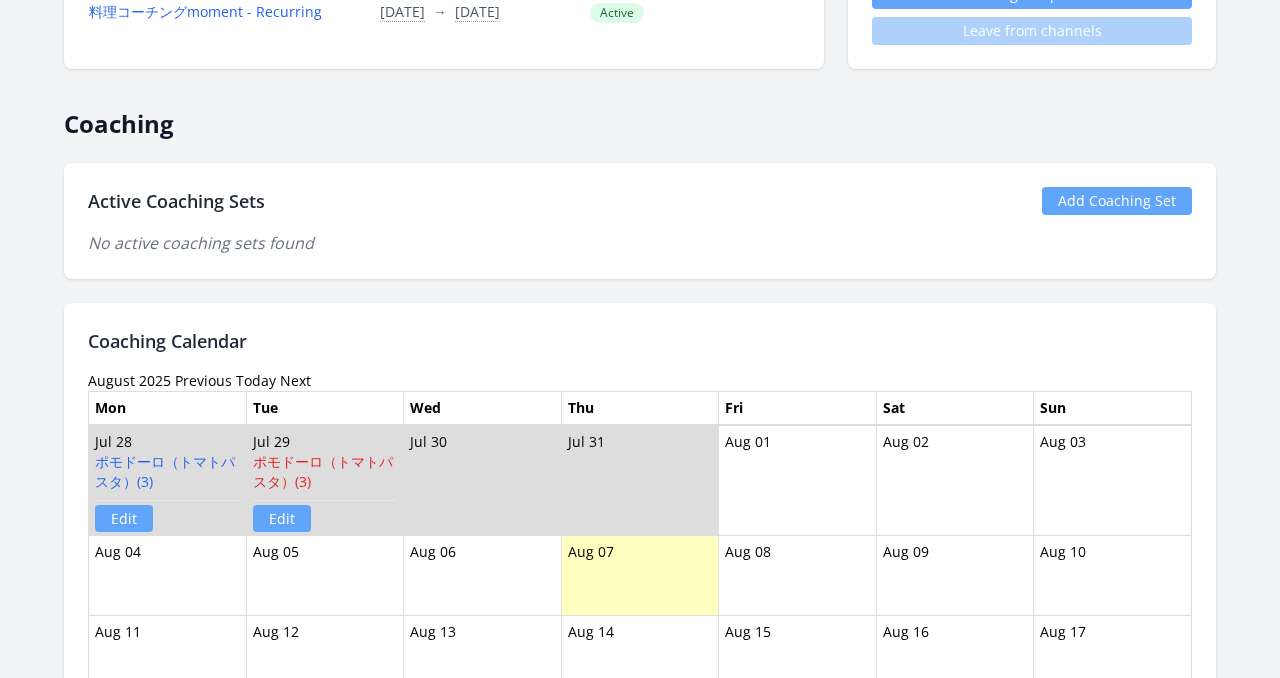 click on "Add Coaching Set" at bounding box center (1117, 201) 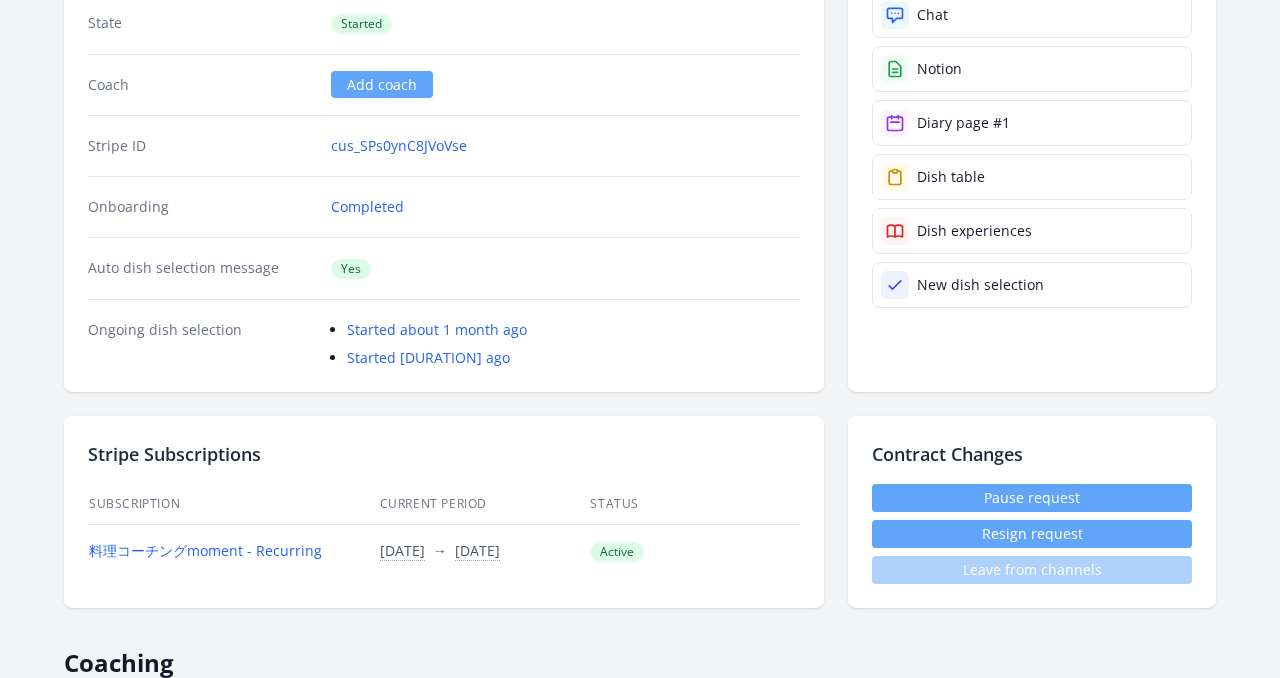 scroll, scrollTop: 248, scrollLeft: 0, axis: vertical 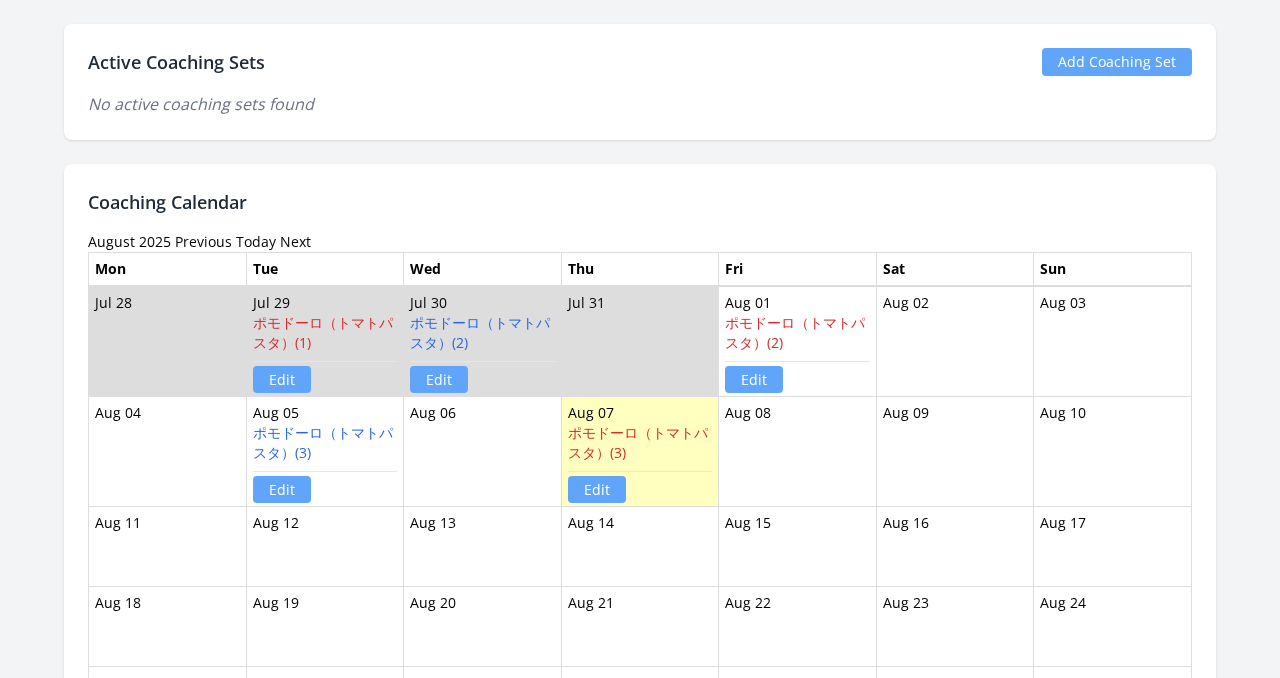 click on "Previous" at bounding box center (203, 241) 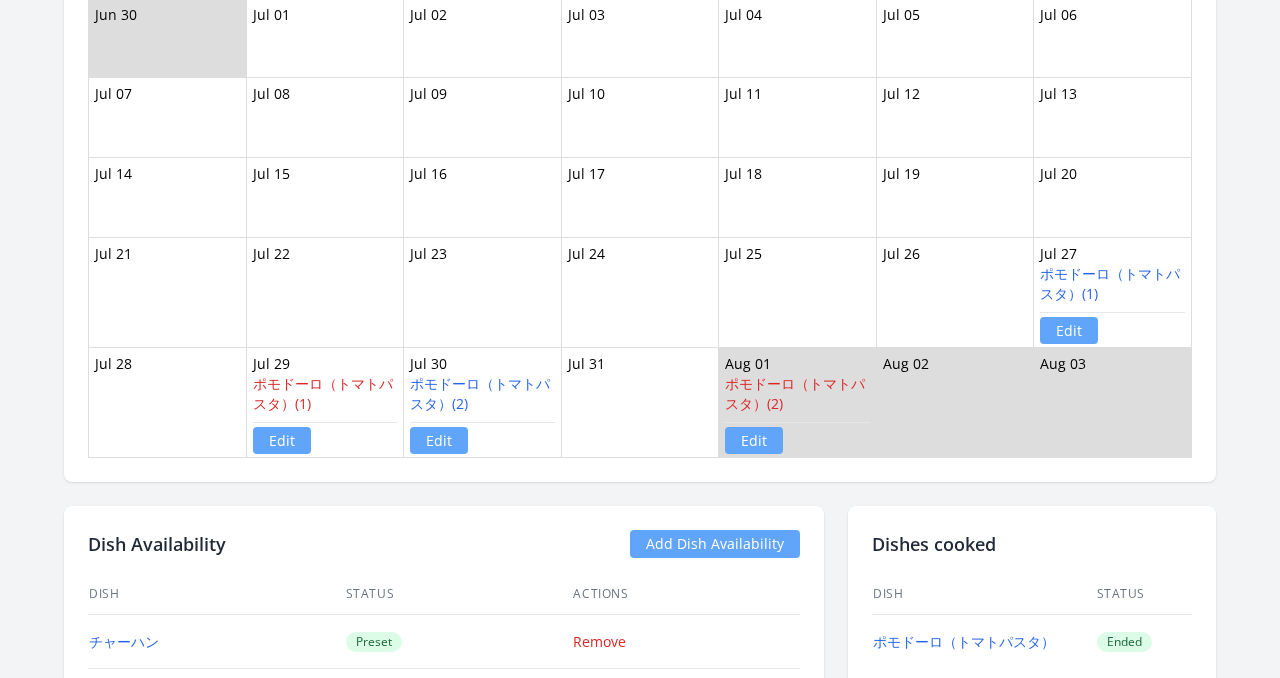 scroll, scrollTop: 604, scrollLeft: 0, axis: vertical 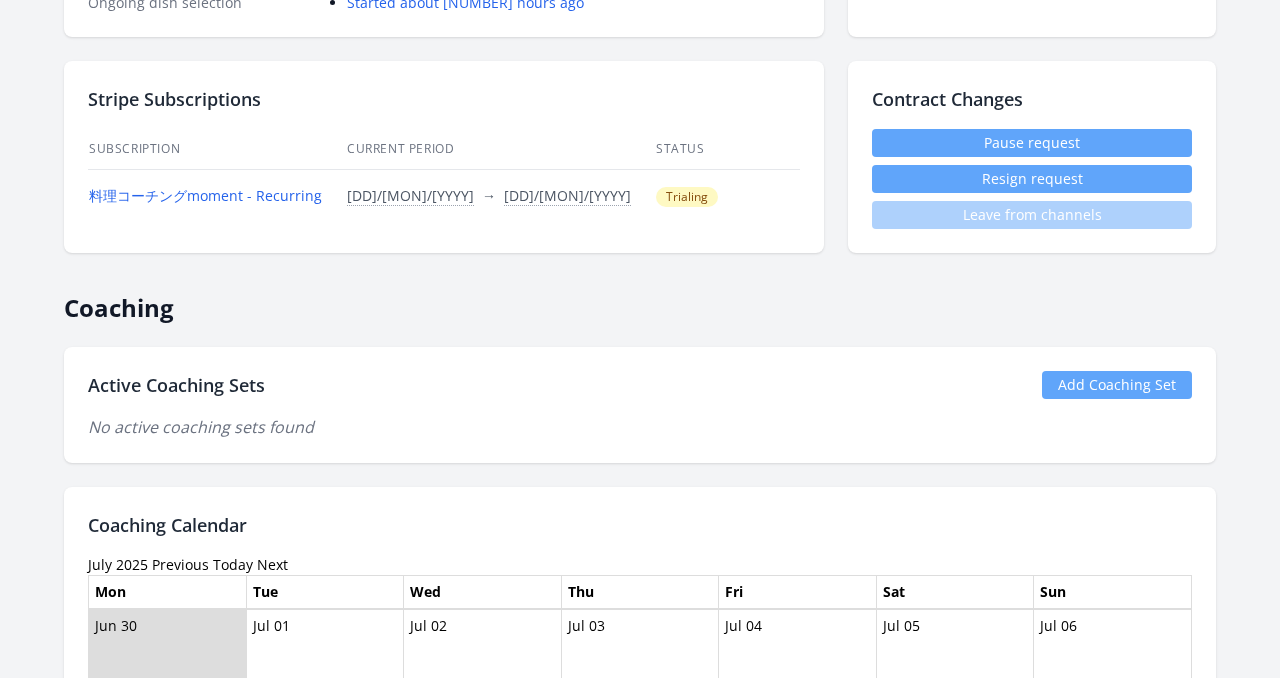 click on "Next" at bounding box center (272, 564) 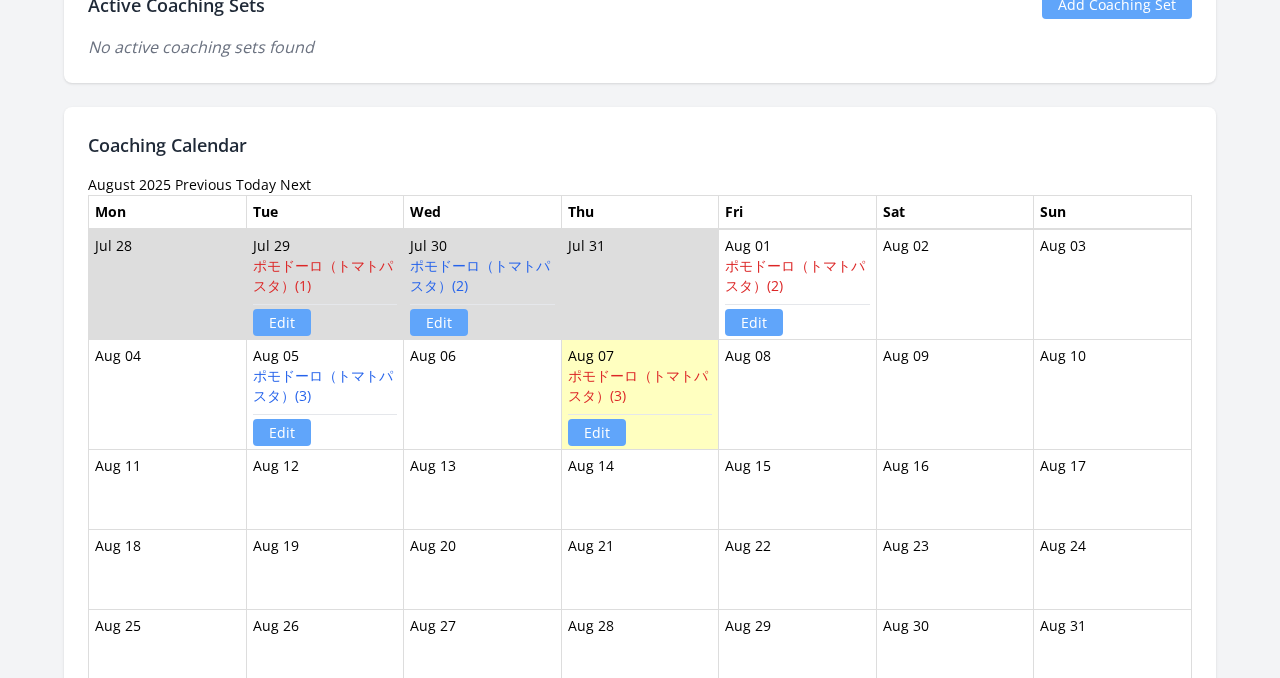scroll, scrollTop: 1014, scrollLeft: 0, axis: vertical 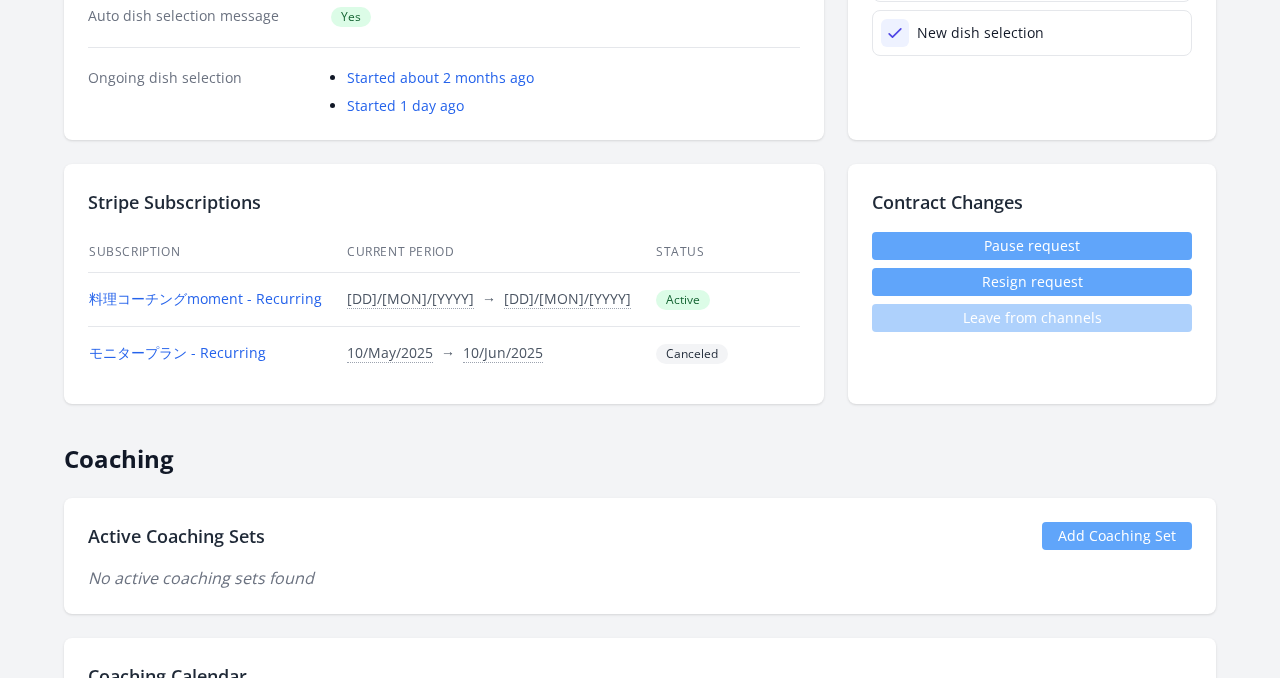 click on "Pause request" at bounding box center [1032, 246] 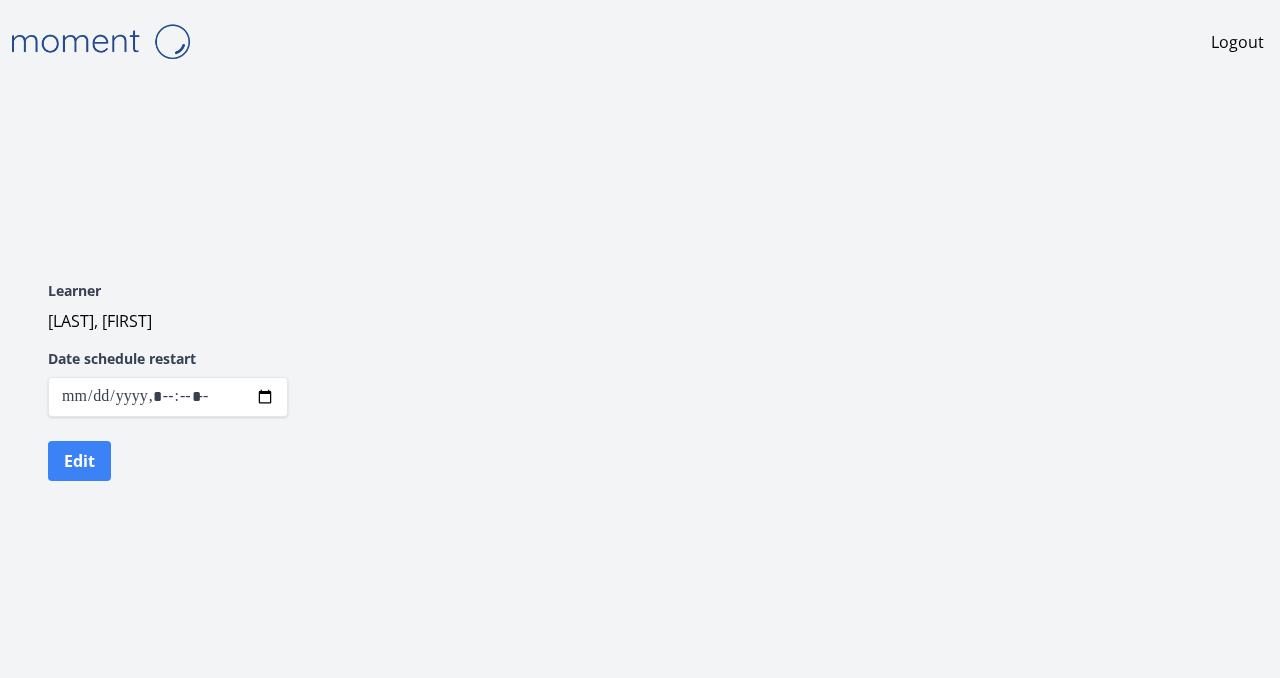 click at bounding box center (168, 397) 